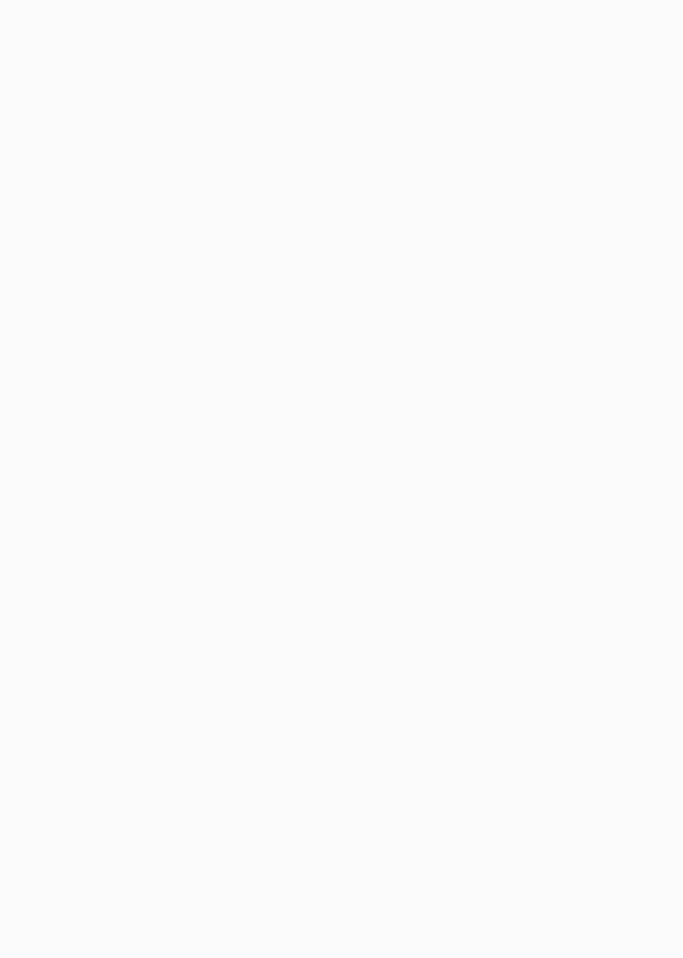 scroll, scrollTop: 0, scrollLeft: 0, axis: both 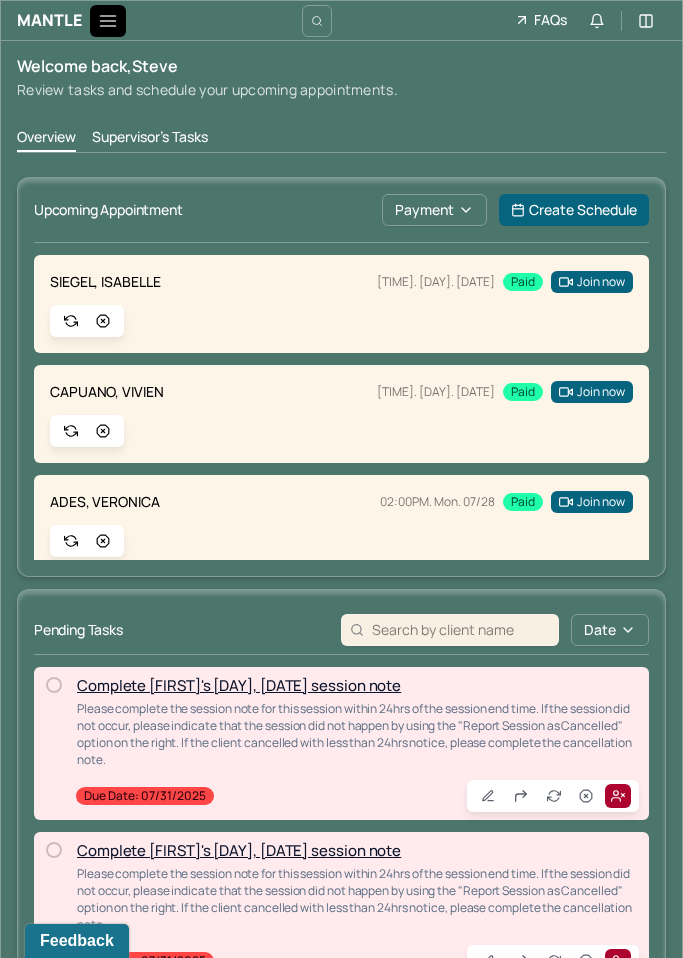 click at bounding box center [108, 21] 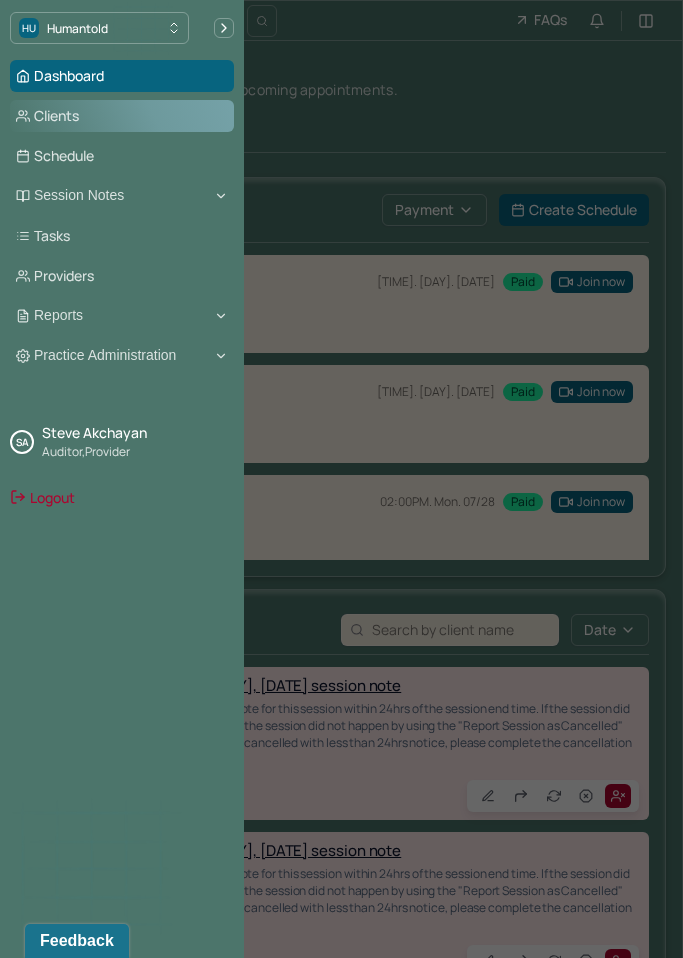 click on "Clients" at bounding box center (122, 116) 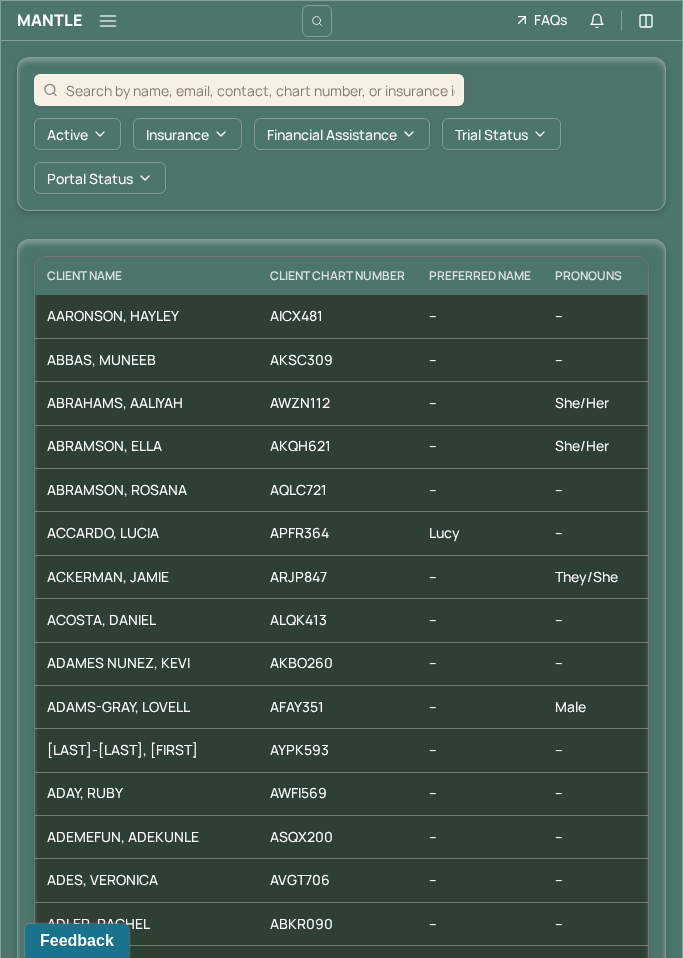 click at bounding box center (260, 90) 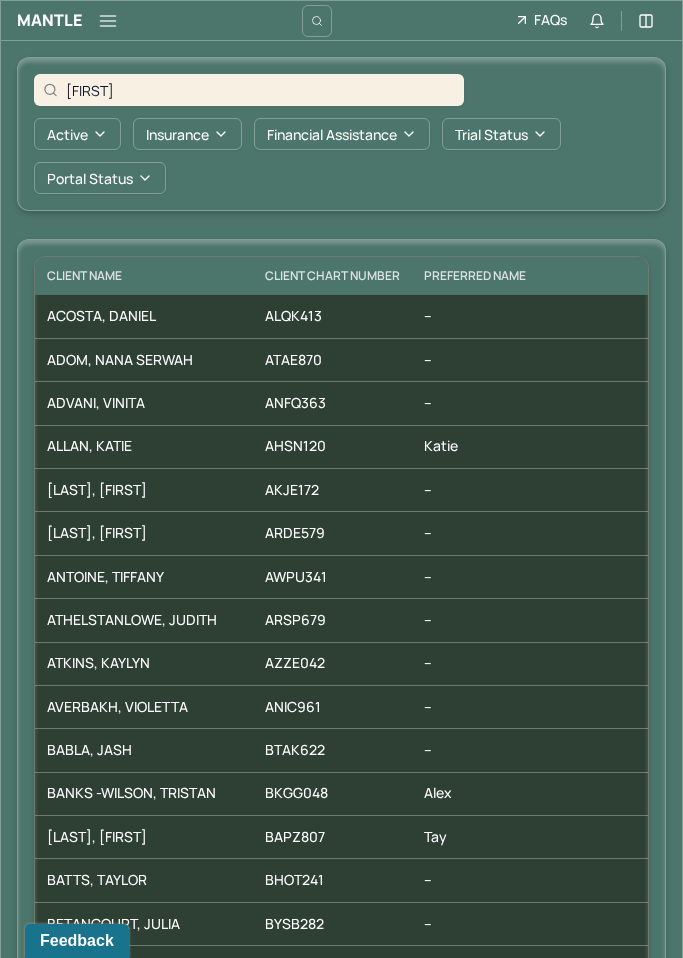 type on "Talya" 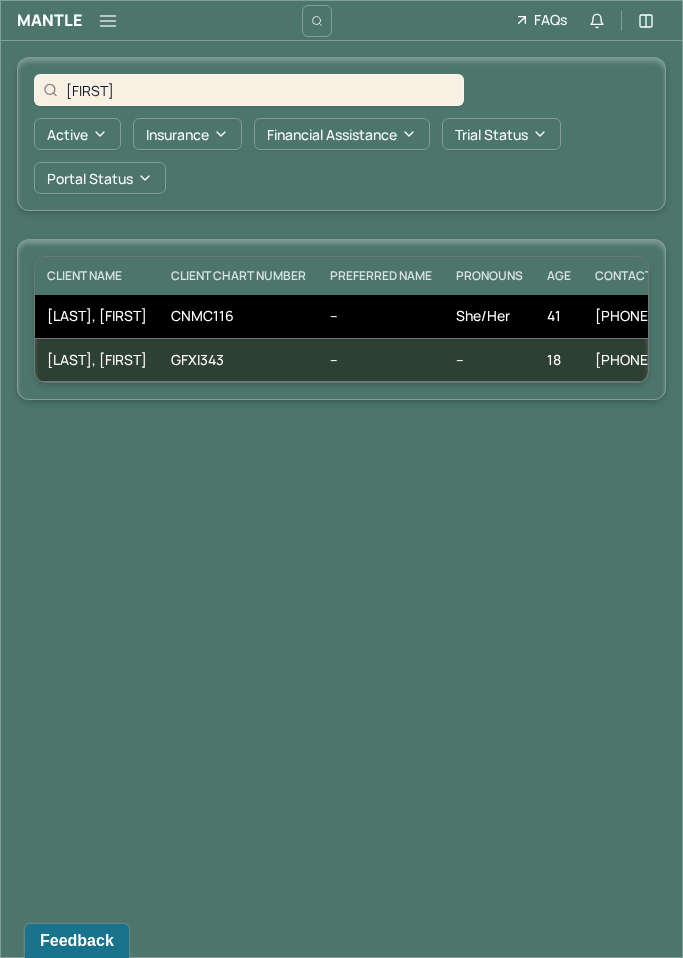 click on "CNMC116" at bounding box center [238, 316] 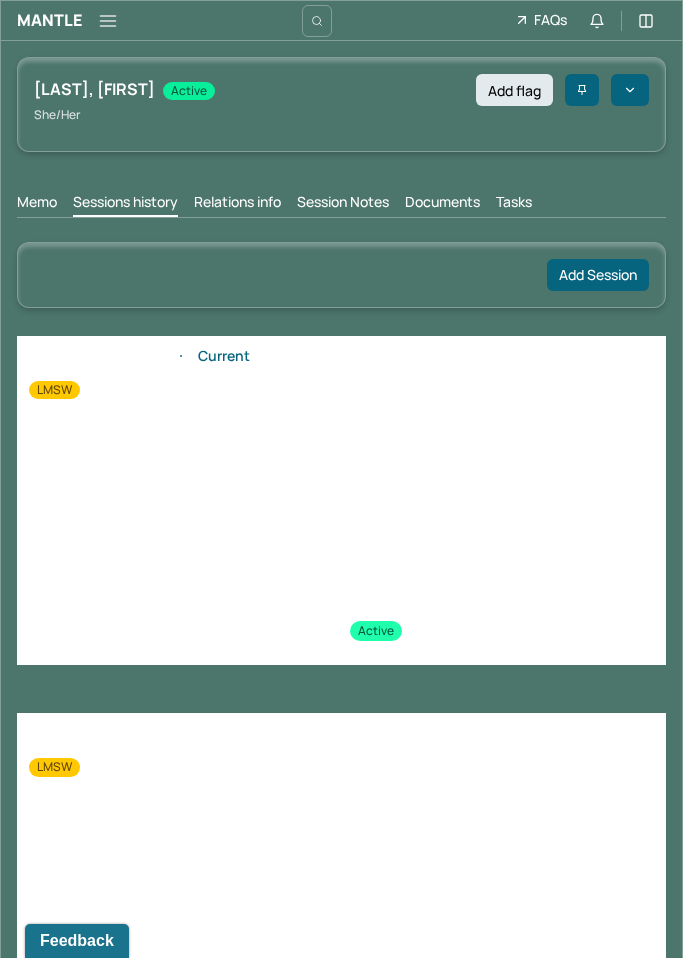 click on "Session Notes" at bounding box center (343, 204) 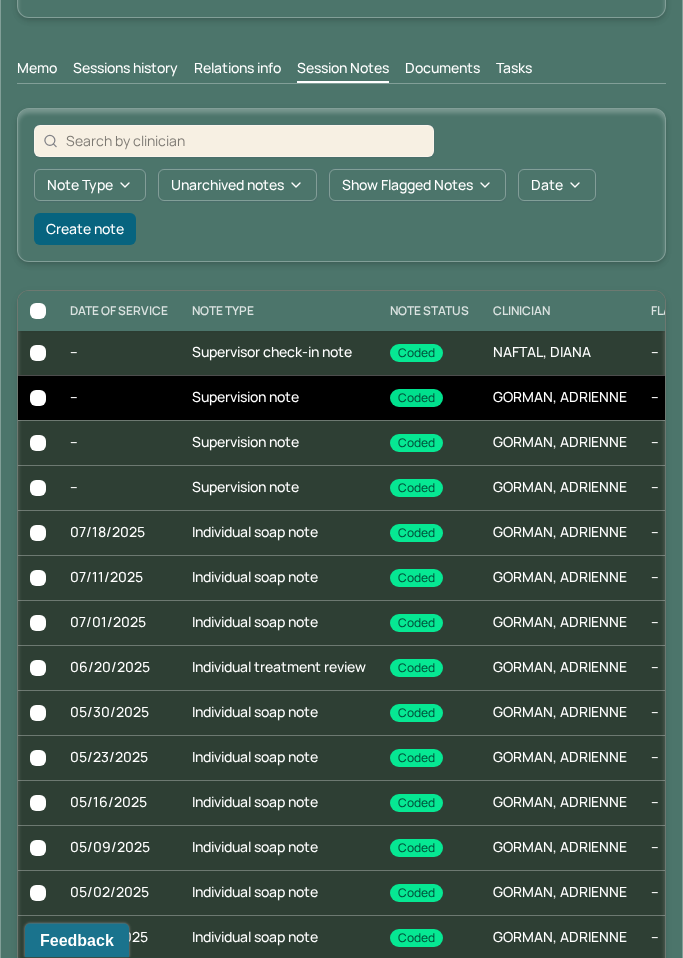 scroll, scrollTop: 145, scrollLeft: 0, axis: vertical 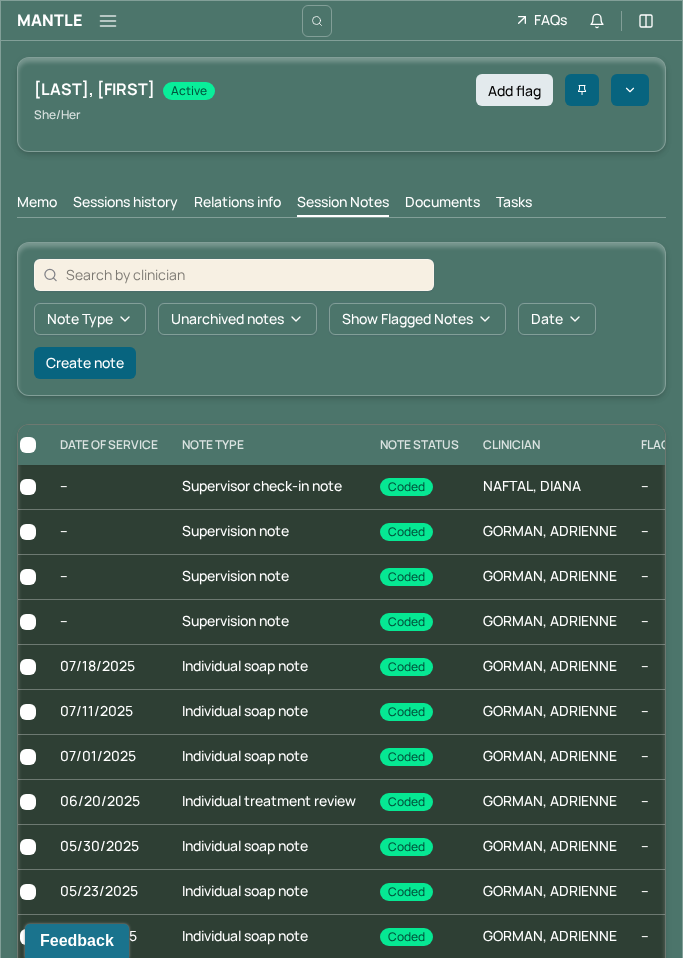 click on "Sessions history" at bounding box center (125, 204) 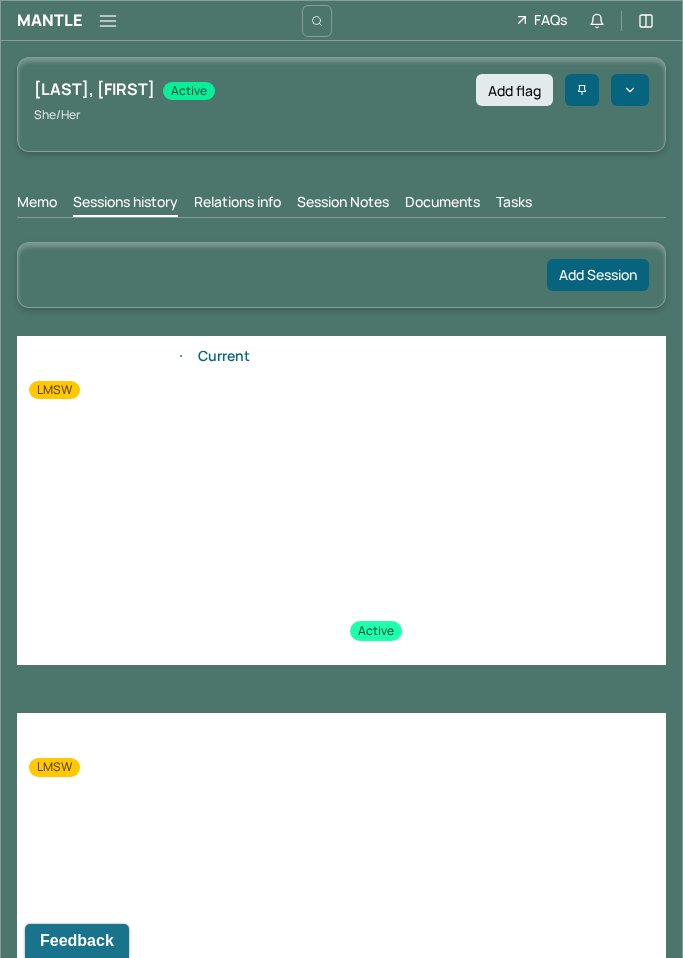 click on "Sessions history" at bounding box center (125, 204) 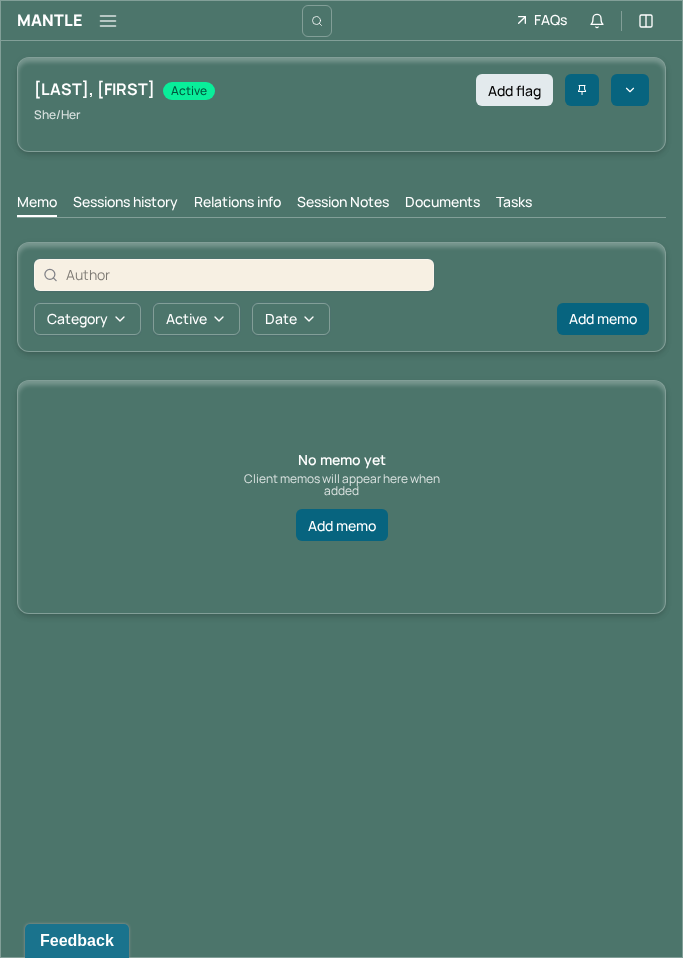 click on "Sessions history" at bounding box center (125, 204) 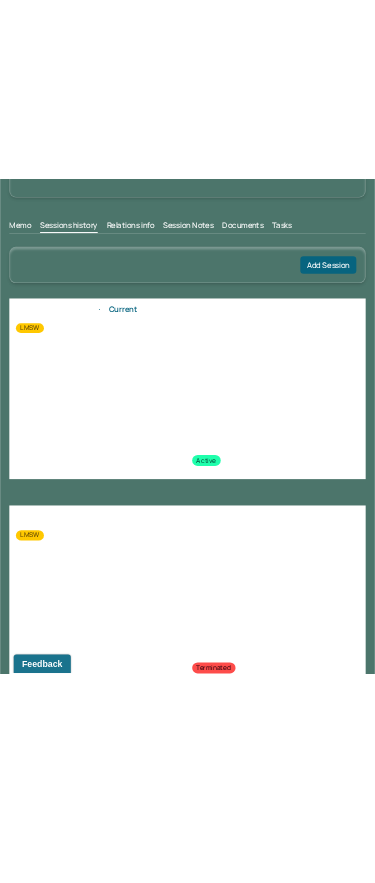 scroll, scrollTop: 0, scrollLeft: 0, axis: both 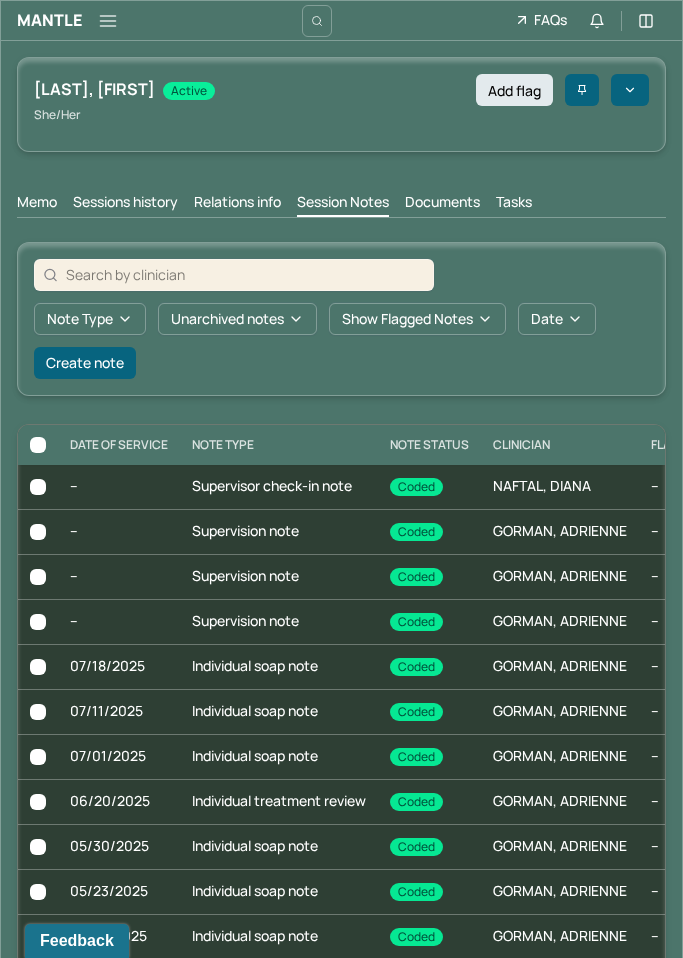 click on "[LAST], [FIRST] active Add flag she/her CLIENT CHART NUMBER CNMC116 PREFERRED NAME -- SEX female AGE 41  yrs DATE OF BIRTH [DATE]  CONTACT [PHONE] EMAIL [EMAIL] PROVIDER [LAST], [FIRST] LMSW DIAGNOSIS -- DIAGNOSIS CODE -- LAST SESSION [DATE] insurance provider United Healthcare FINANCIAL ASSISTANCE STATUS no Address [NUMBER] [STREET] Apt [NUMBER] City [CITY], State [STATE] Zipcode [POSTAL_CODE] Consent to Sms -- On Trial -- Portal Activation No" at bounding box center (341, 104) 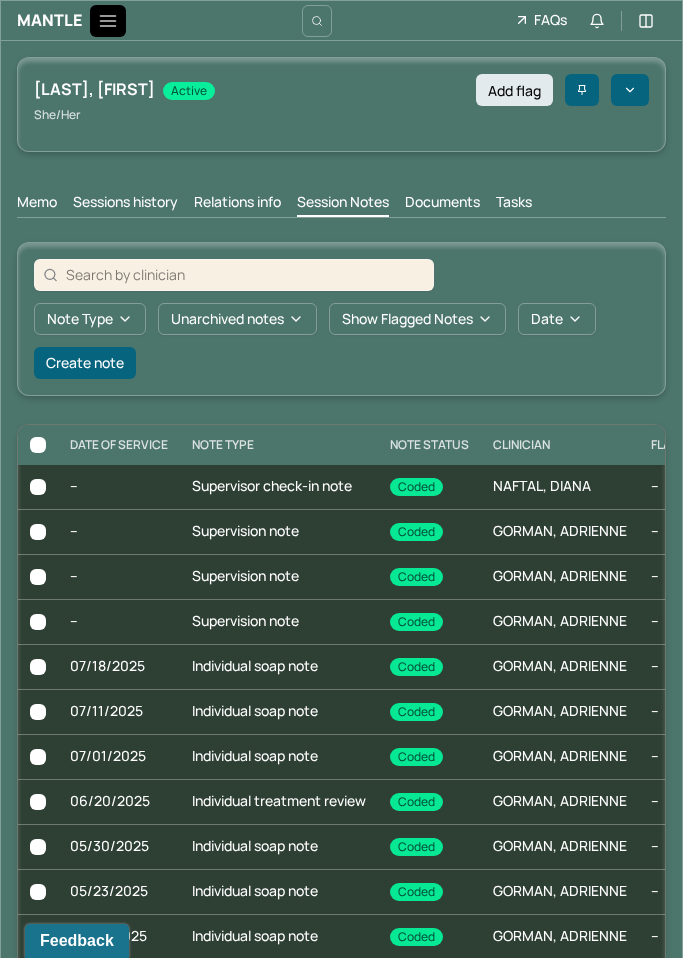 click 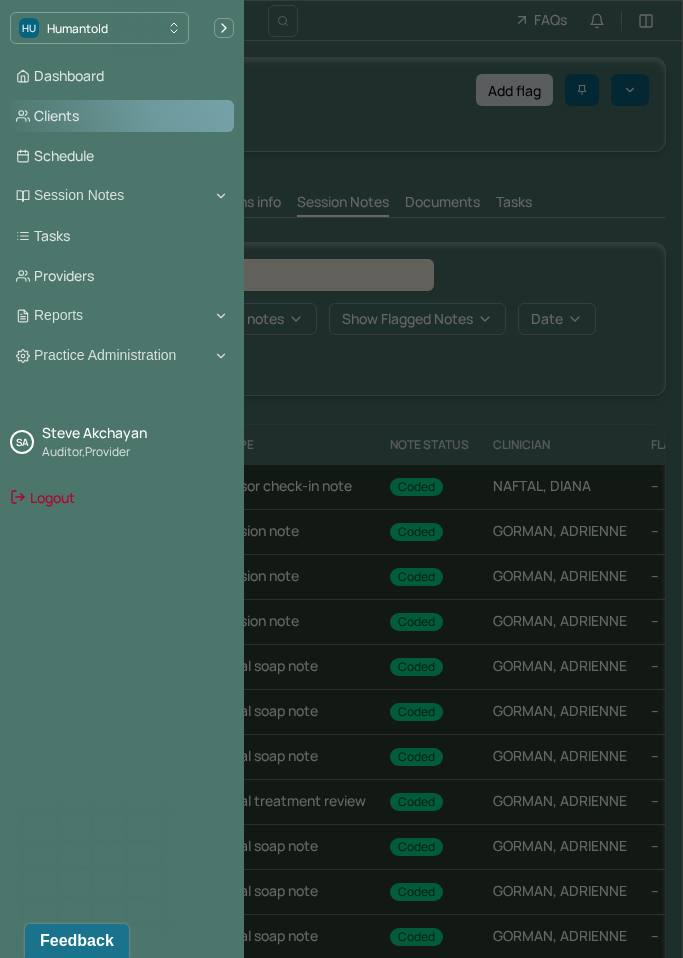 click on "Clients" at bounding box center (122, 116) 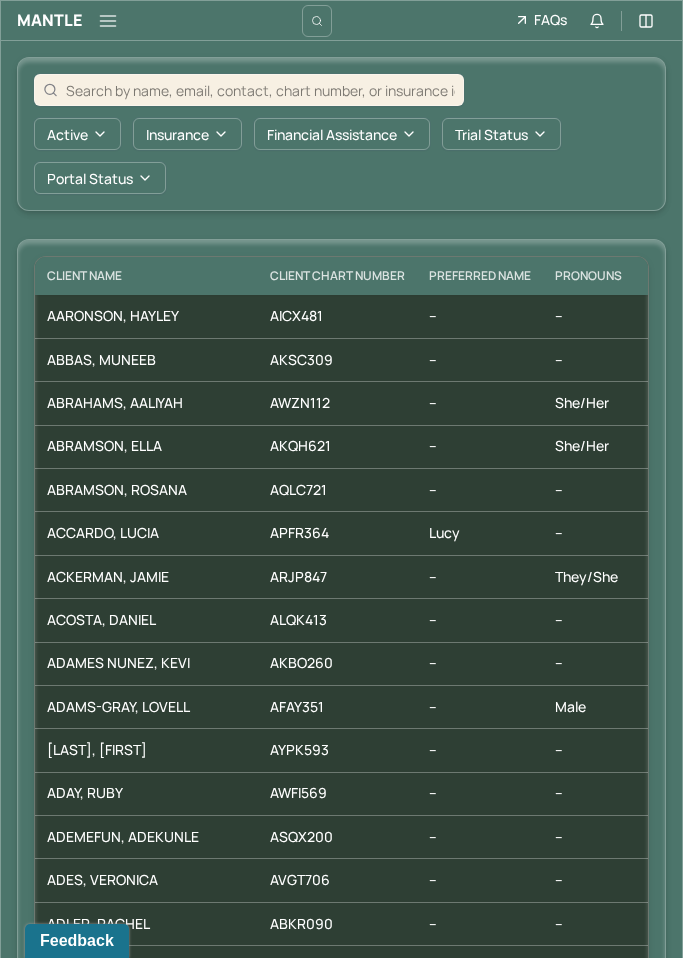 click at bounding box center (260, 90) 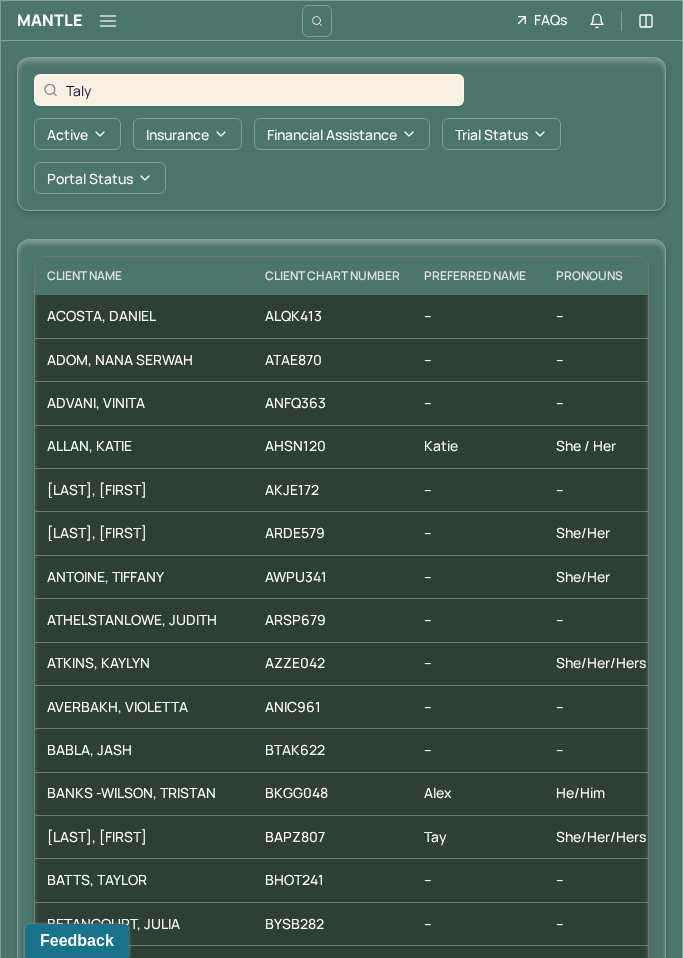 type on "Talya" 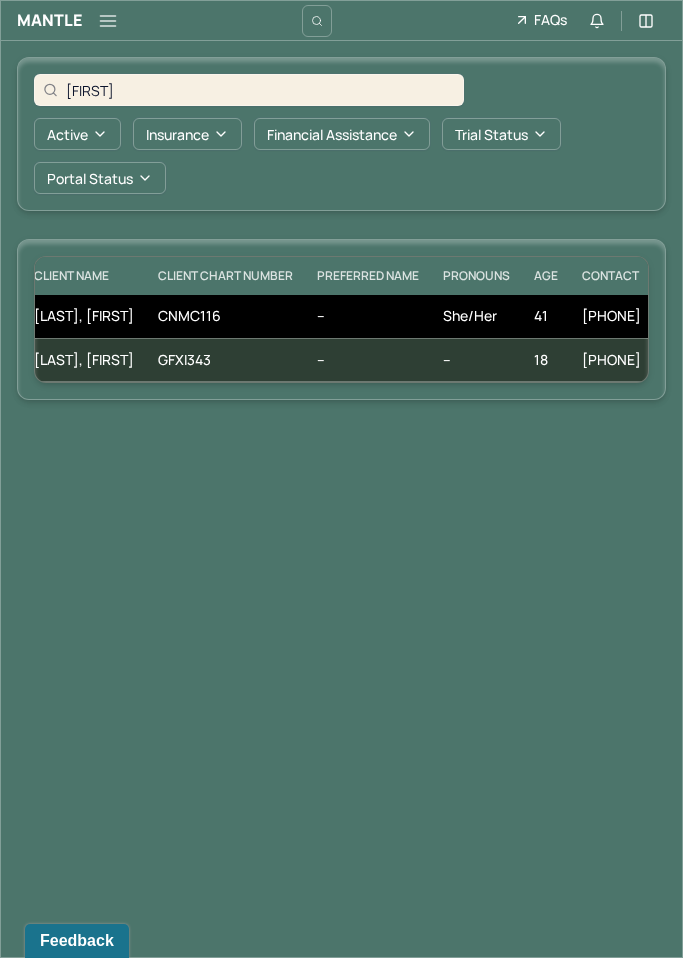 scroll, scrollTop: 0, scrollLeft: 0, axis: both 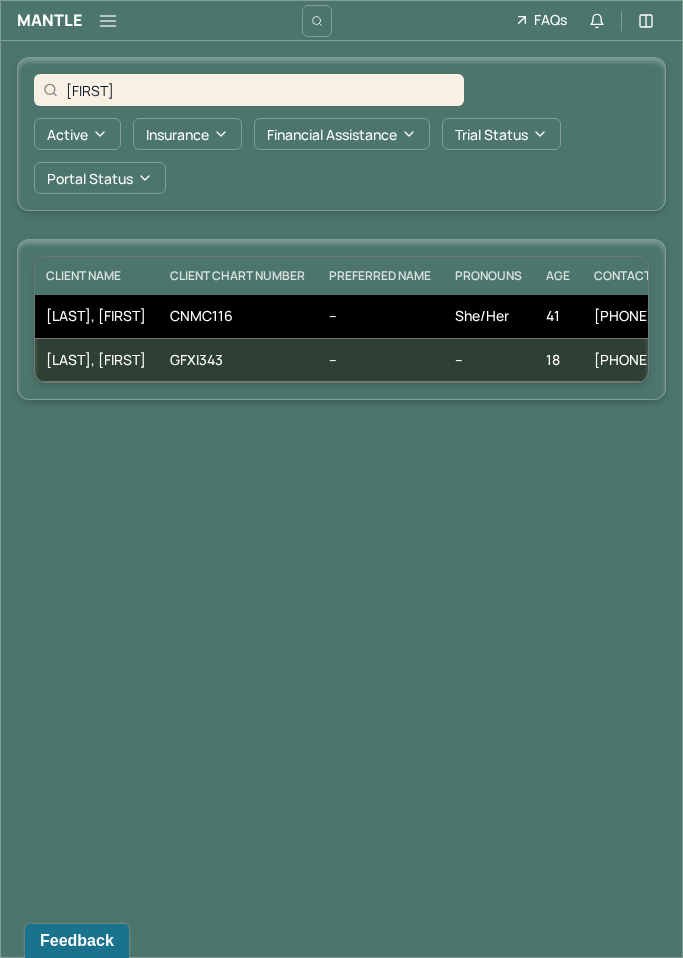 click on "CNMC116" at bounding box center (237, 316) 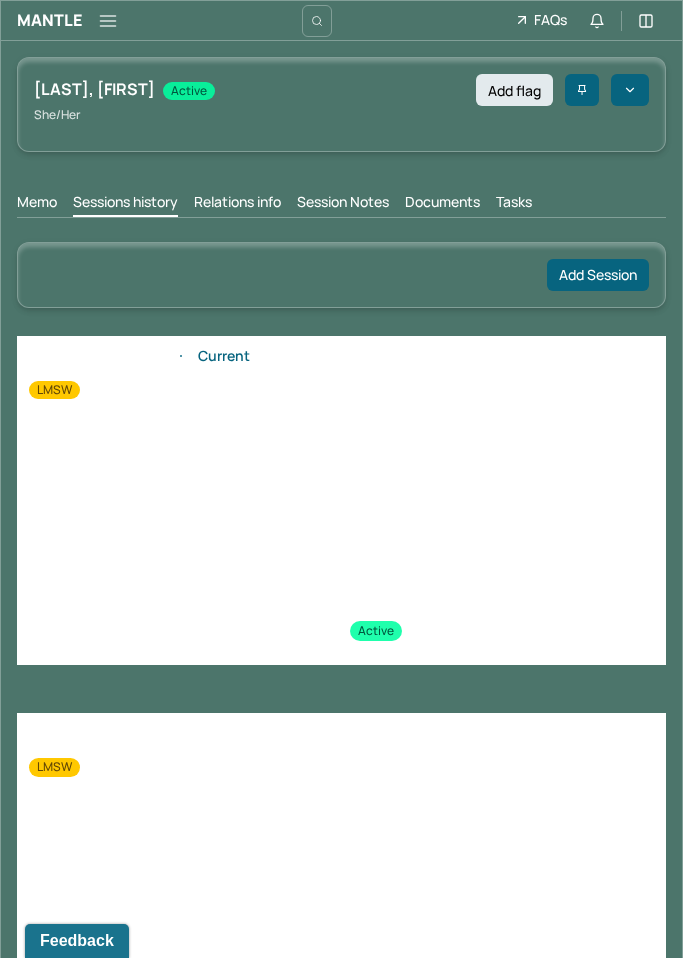 click on "Memo" at bounding box center [37, 204] 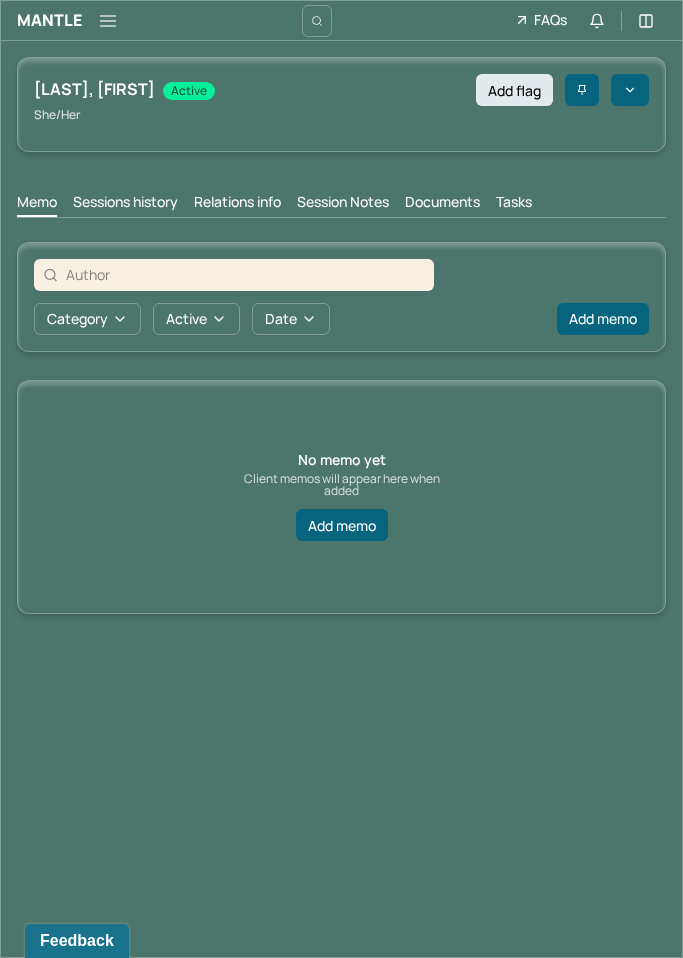 click on "Memo Sessions history Relations info Session Notes Documents Tasks" at bounding box center (341, 197) 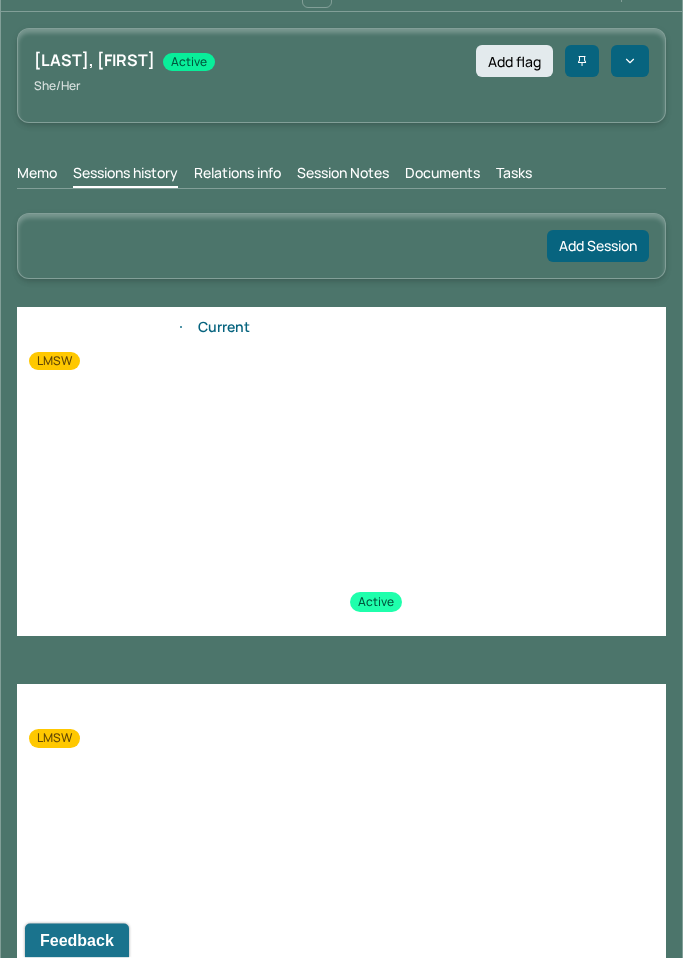 scroll, scrollTop: 0, scrollLeft: 0, axis: both 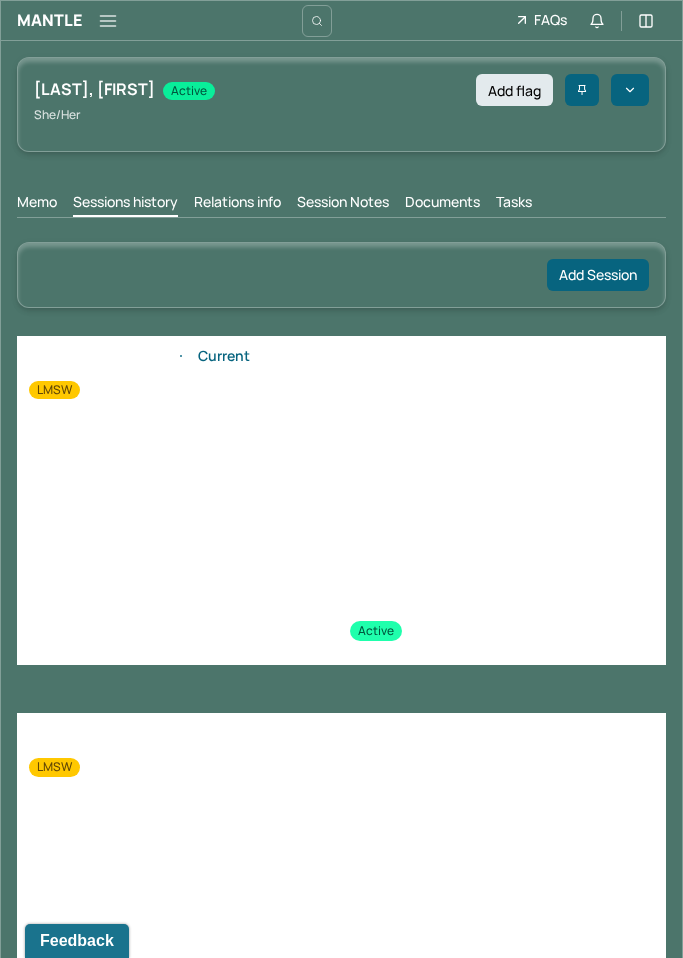 click on "Session Notes" at bounding box center (343, 204) 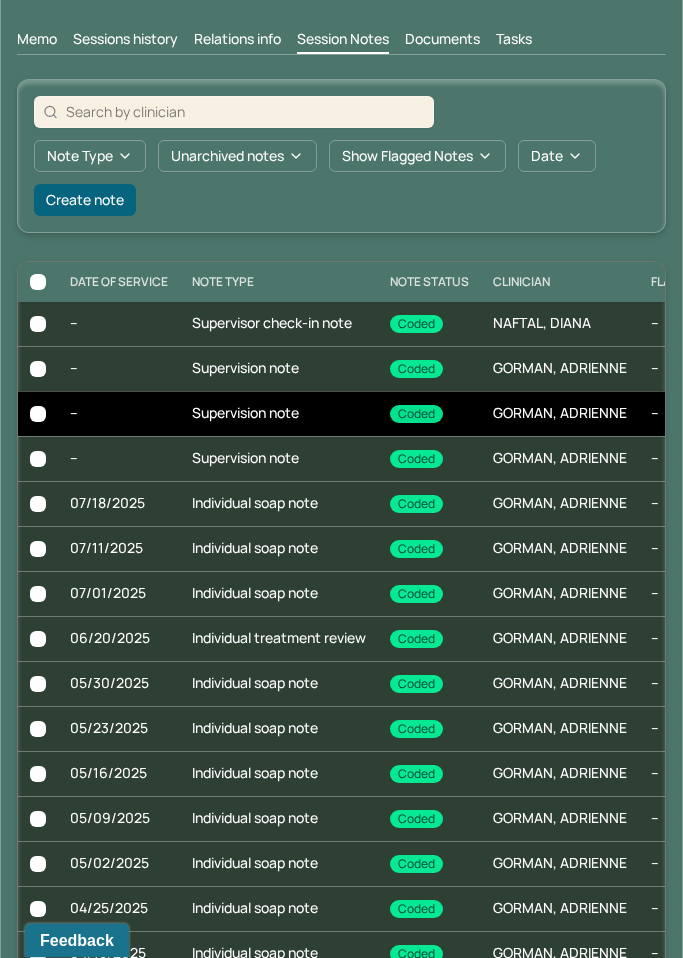 scroll, scrollTop: 163, scrollLeft: 0, axis: vertical 